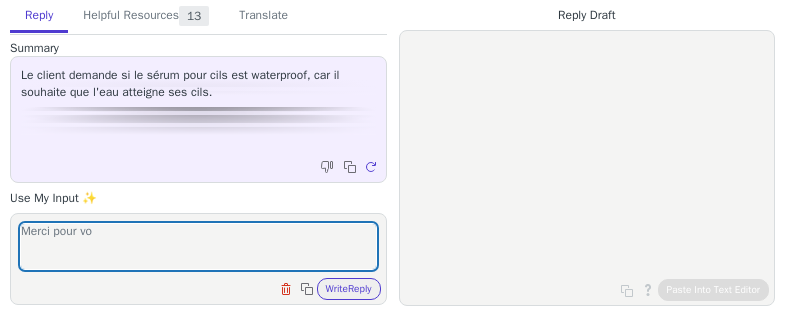 scroll, scrollTop: 0, scrollLeft: 0, axis: both 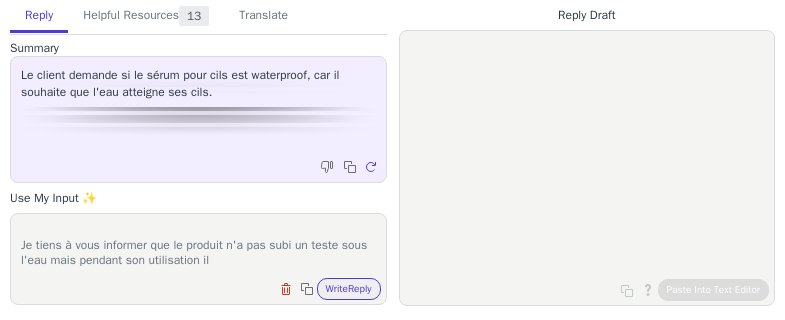 paste on "Ne pas rincer." 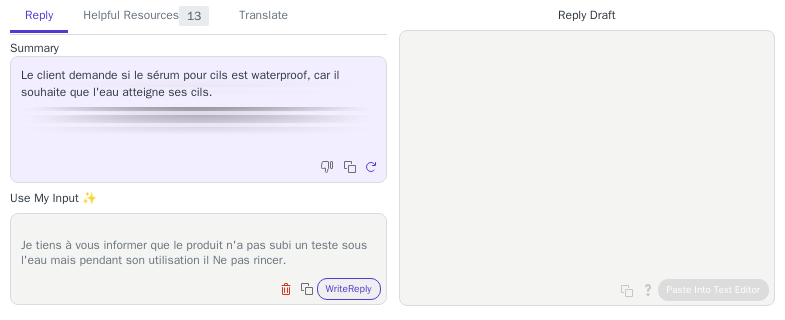 click on "Merci pour votre message.
Je tiens à vous informer que le produit n'a pas subi un teste sous l'eau mais pendant son utilisation il Ne pas rincer." at bounding box center (198, 246) 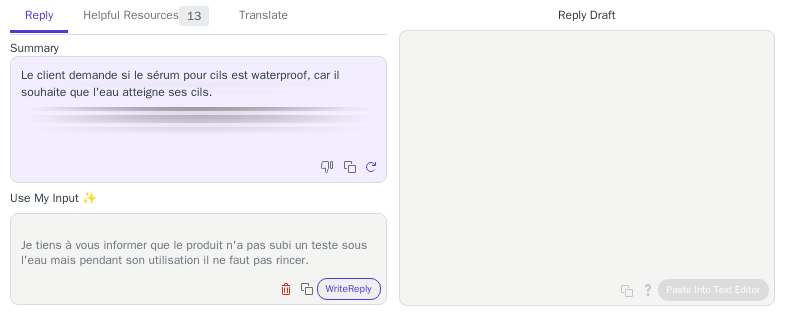 click on "Merci pour votre message.
Je tiens à vous informer que le produit n'a pas subi un teste sous l'eau mais pendant son utilisation il ne faut pas rincer." at bounding box center [198, 246] 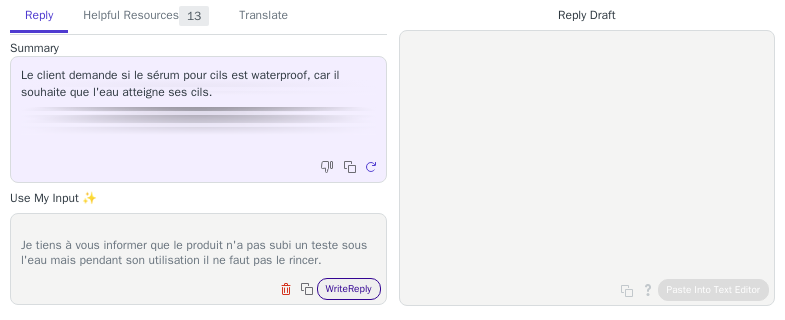 type on "Merci pour votre message.
Je tiens à vous informer que le produit n'a pas subi un teste sous l'eau mais pendant son utilisation il ne faut pas le rincer." 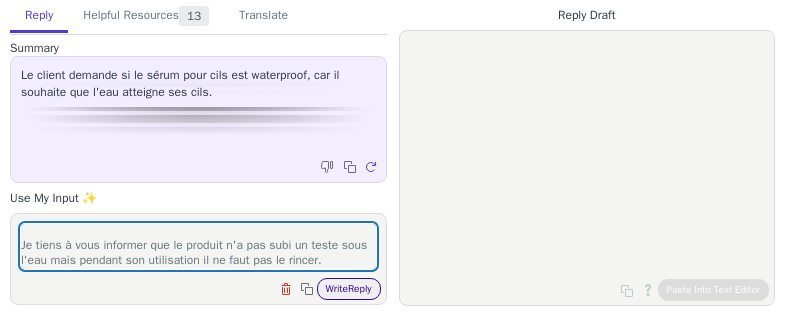 click on "Write  Reply" at bounding box center (349, 289) 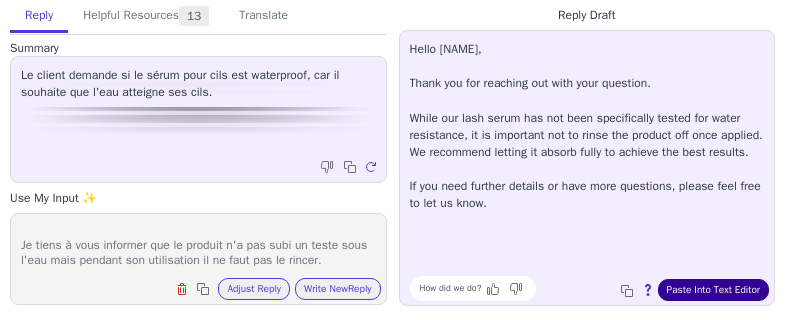 click on "Paste Into Text Editor" at bounding box center (713, 290) 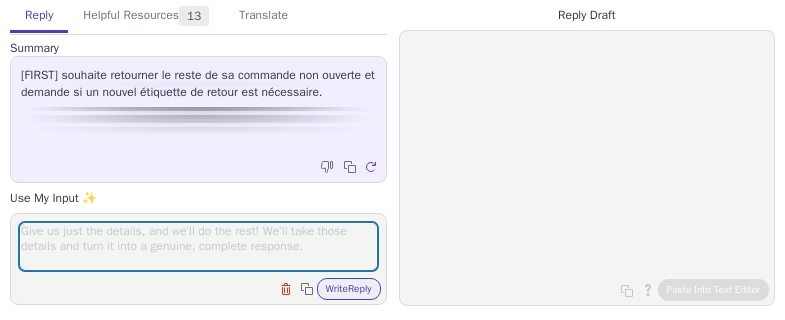 scroll, scrollTop: 0, scrollLeft: 0, axis: both 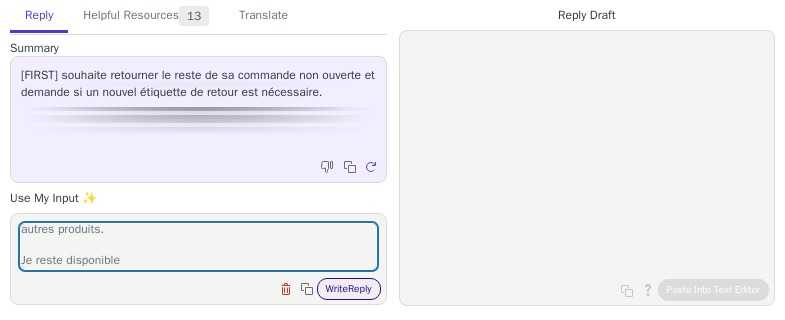 type on "Merci pour votre message.
Vous pouvez refaire une demande de retour en mentionnant les autres produits.
Je reste disponible" 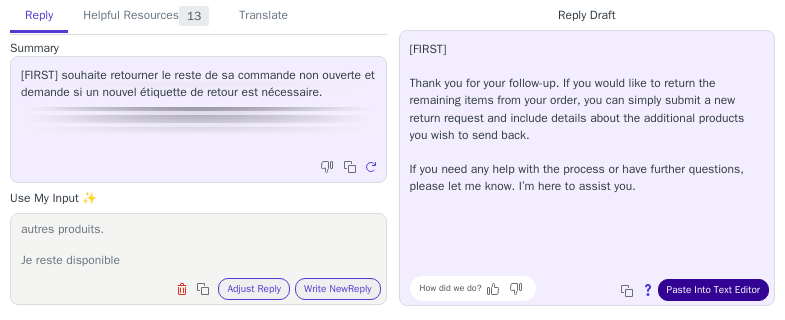 click on "Paste Into Text Editor" at bounding box center [713, 290] 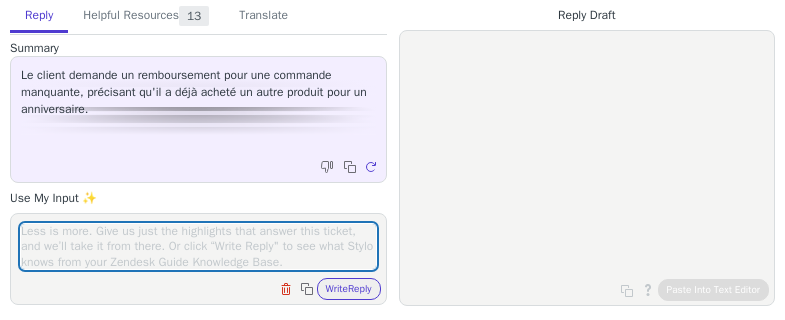 scroll, scrollTop: 0, scrollLeft: 0, axis: both 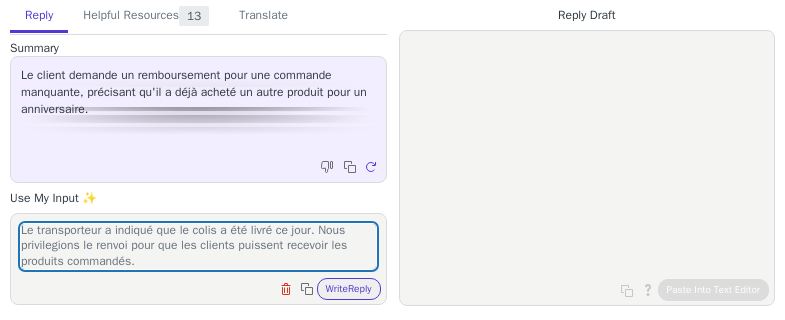 click on "Merci pour votre message.
Le transporteur a indiqué que le colis a été livré ce jour. Nous privilegions le renvoi pour que les clients puissent recevoir les produits commandés." at bounding box center (198, 246) 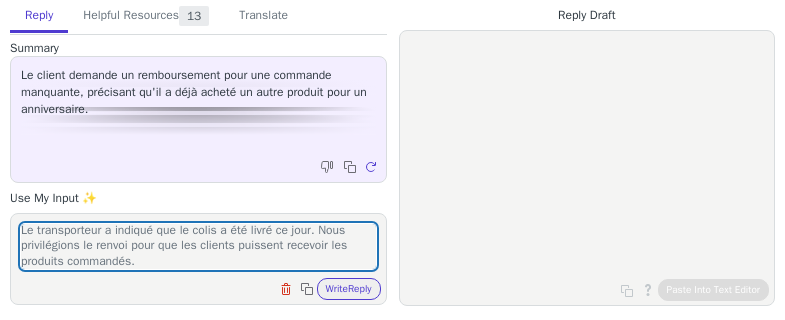 click on "Merci pour votre message.
Le transporteur a indiqué que le colis a été livré ce jour. Nous privilégions le renvoi pour que les clients puissent recevoir les produits commandés." at bounding box center (198, 246) 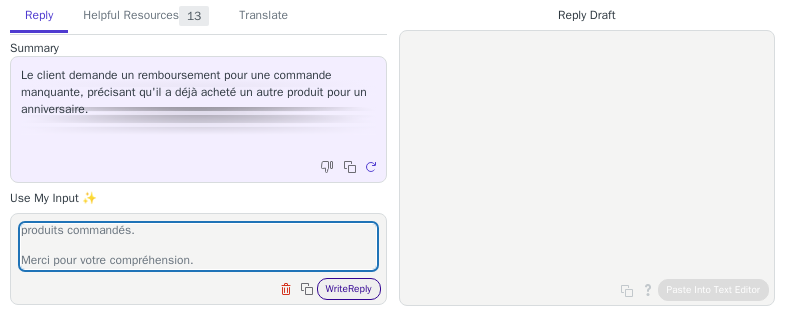 type on "Merci pour votre message.
Le transporteur a indiqué que le colis a été livré ce jour. Nous privilégions le renvoi pour que les clients puissent recevoir les produits commandés.
Merci pour votre compréhension." 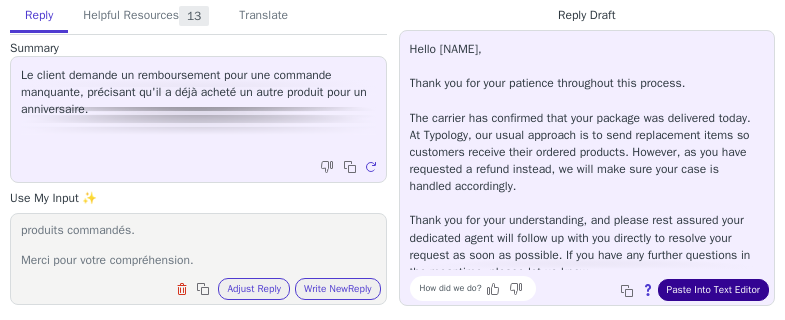click on "Paste Into Text Editor" at bounding box center [713, 290] 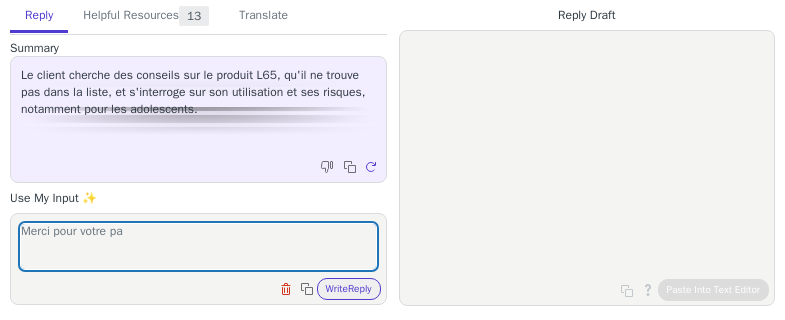 scroll, scrollTop: 0, scrollLeft: 0, axis: both 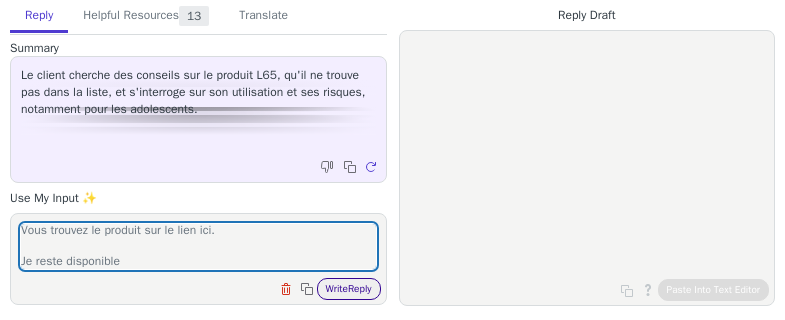type on "Merci pour votre retour.
Vous trouvez le produit sur le lien ici.
Je reste disponible" 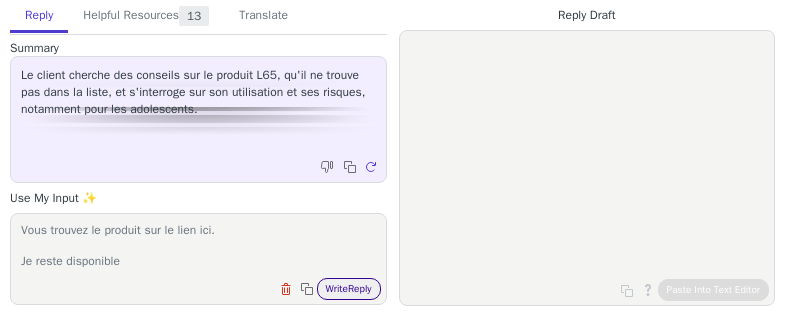 click on "Write  Reply" at bounding box center (349, 289) 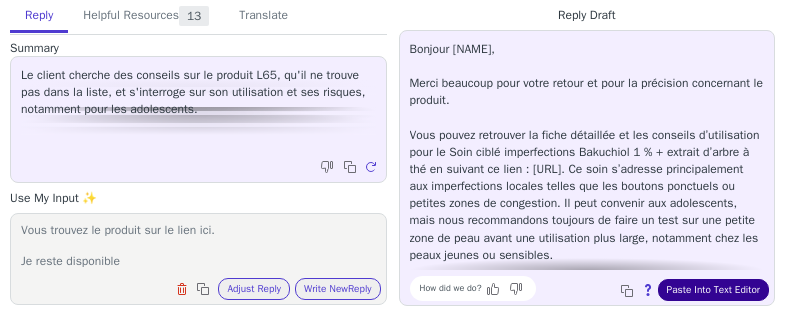click on "Paste Into Text Editor" at bounding box center [713, 290] 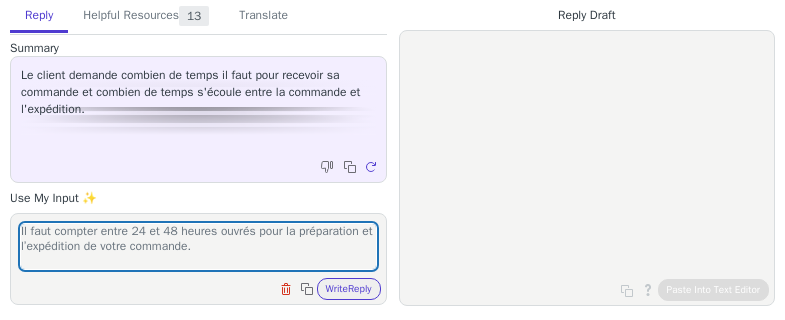 scroll, scrollTop: 0, scrollLeft: 0, axis: both 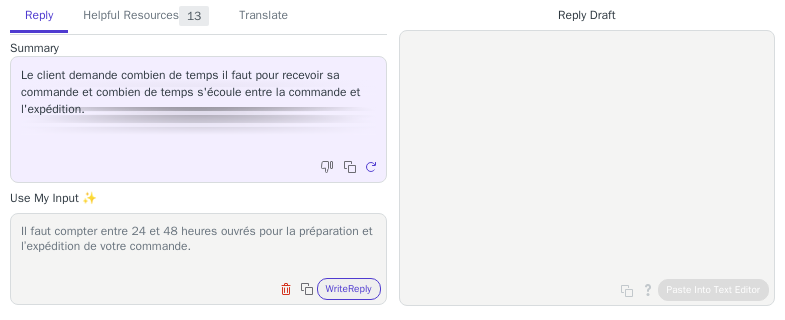 paste on "Nous vous invitons également à prendre en compte le jour de la commande, car toute commande passée la veille et pendant le weekend est préparée et expédiée le jour ouvré suivant" 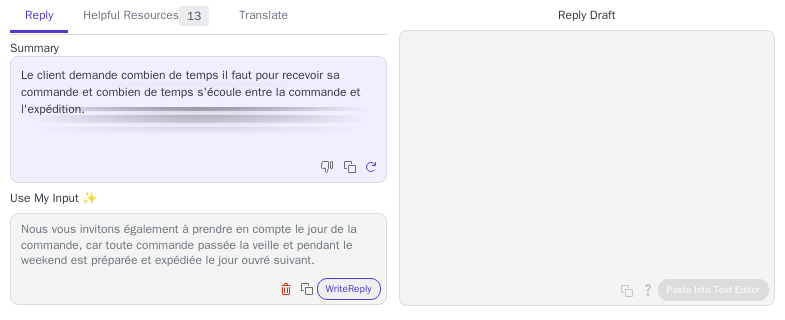 scroll, scrollTop: 78, scrollLeft: 0, axis: vertical 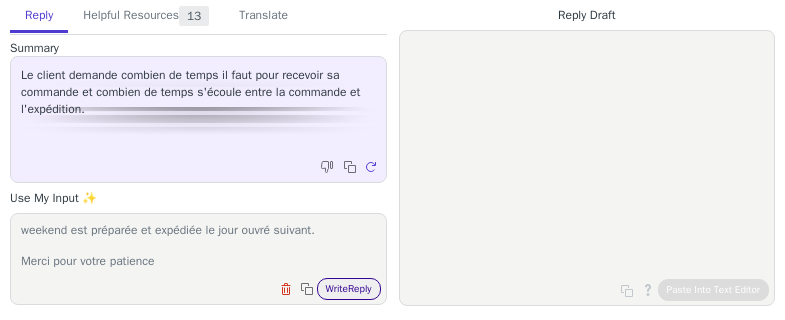 type on "Il faut compter entre 24 et 48 heures ouvrés pour la préparation et l’expédition de votre commande.
Nous vous invitons également à prendre en compte le jour de la commande, car toute commande passée la veille et pendant le weekend est préparée et expédiée le jour ouvré suivant.
Merci pour votre patience" 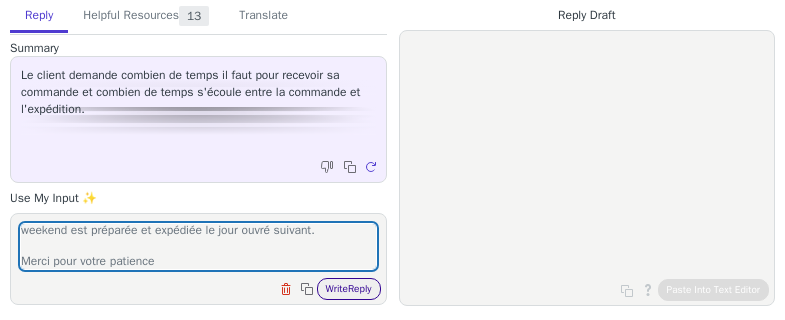 click on "Write  Reply" at bounding box center (349, 289) 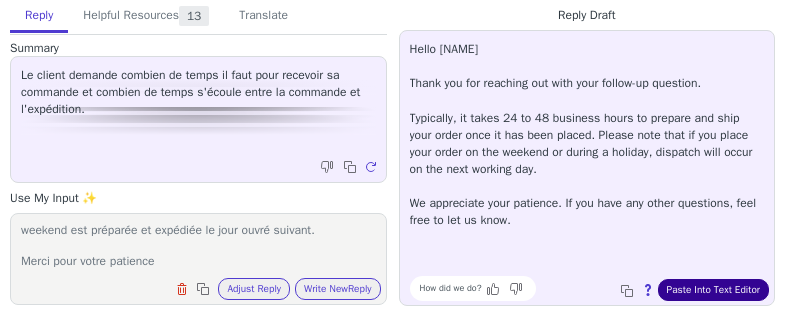 click on "Paste Into Text Editor" at bounding box center (713, 290) 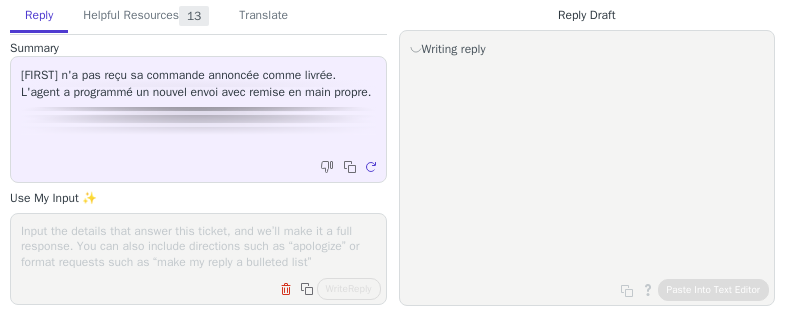 scroll, scrollTop: 0, scrollLeft: 0, axis: both 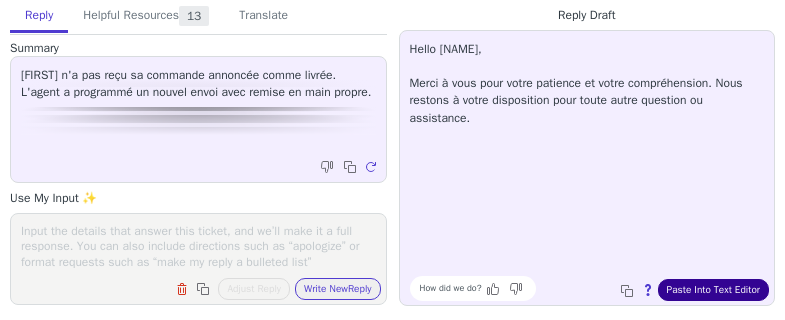 click on "Paste Into Text Editor" at bounding box center (713, 290) 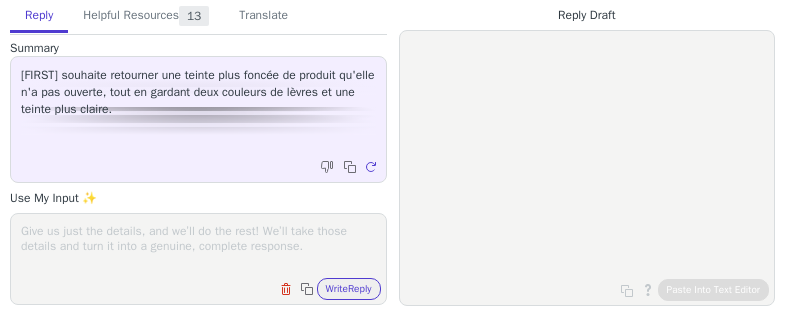 scroll, scrollTop: 0, scrollLeft: 0, axis: both 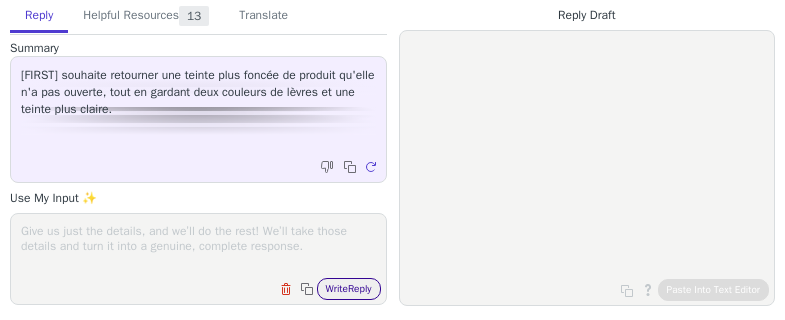 click on "Write  Reply" at bounding box center [349, 289] 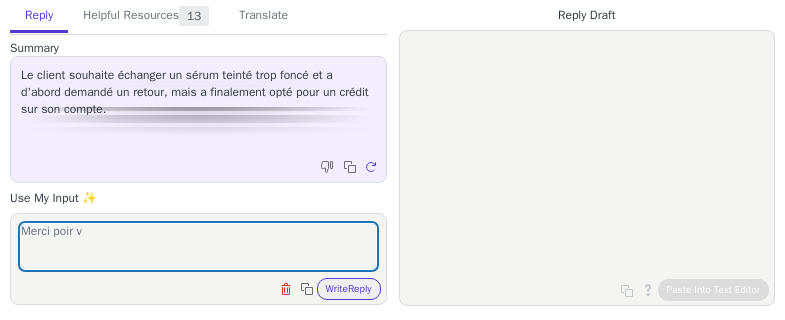 scroll, scrollTop: 0, scrollLeft: 0, axis: both 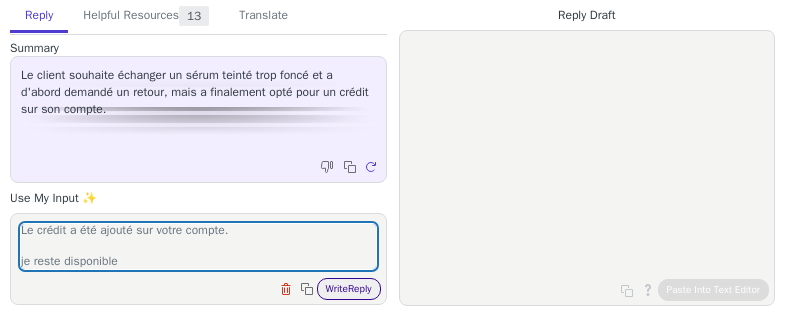 type on "Merci pour votre message.
Le crédit a été ajouté sur votre compte.
je reste disponible" 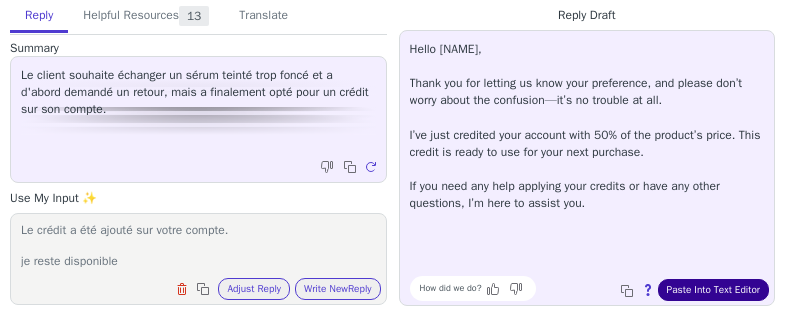 click on "Paste Into Text Editor" at bounding box center (713, 290) 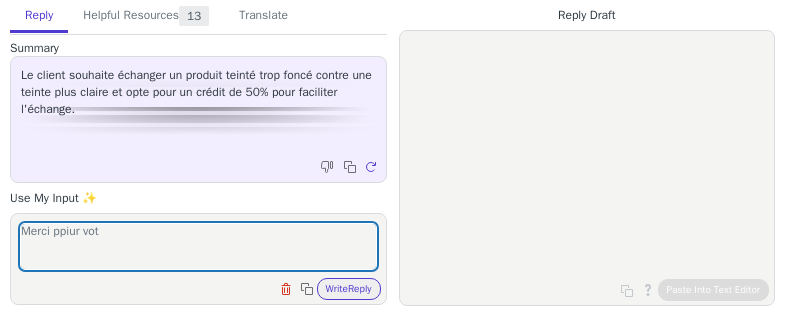scroll, scrollTop: 0, scrollLeft: 0, axis: both 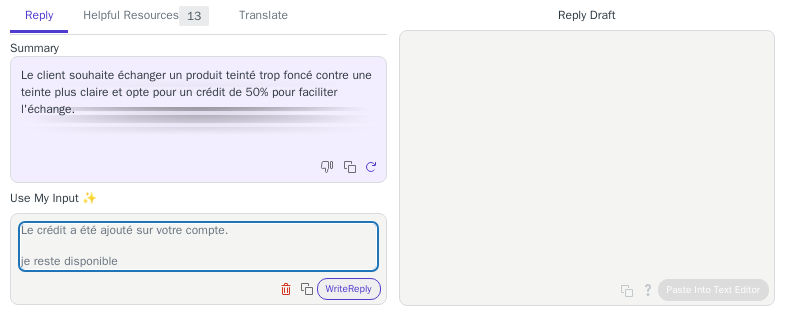 click on "Merci ppiur votre réponse.
Le crédit a été ajouté sur votre compte.
je reste disponible" at bounding box center (198, 246) 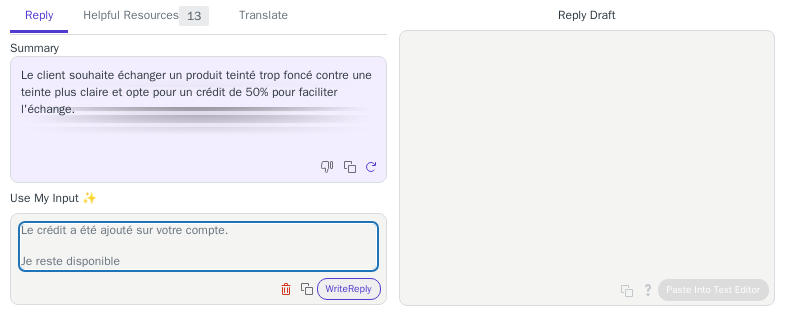 scroll, scrollTop: 0, scrollLeft: 0, axis: both 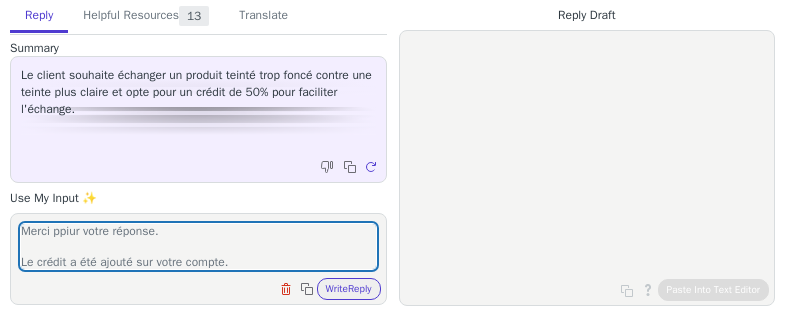 click on "Merci ppiur votre réponse.
Le crédit a été ajouté sur votre compte.
Je reste disponible" at bounding box center (198, 246) 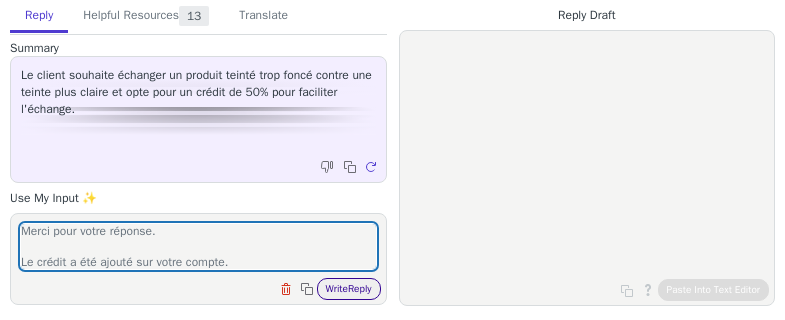 type on "Merci pour votre réponse.
Le crédit a été ajouté sur votre compte.
Je reste disponible" 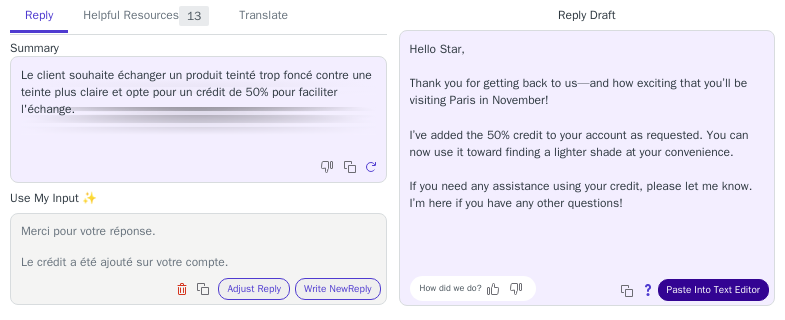 click on "Paste Into Text Editor" at bounding box center (713, 290) 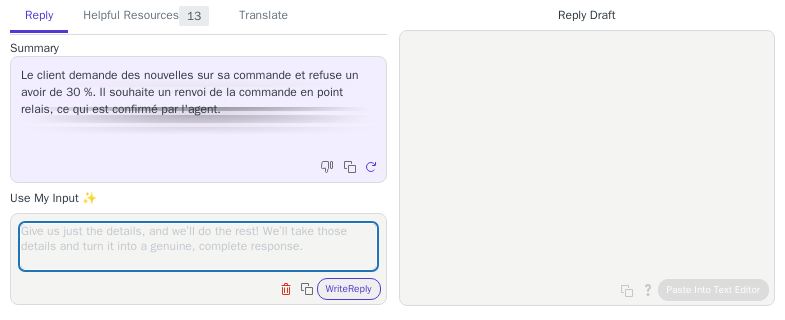 scroll, scrollTop: 0, scrollLeft: 0, axis: both 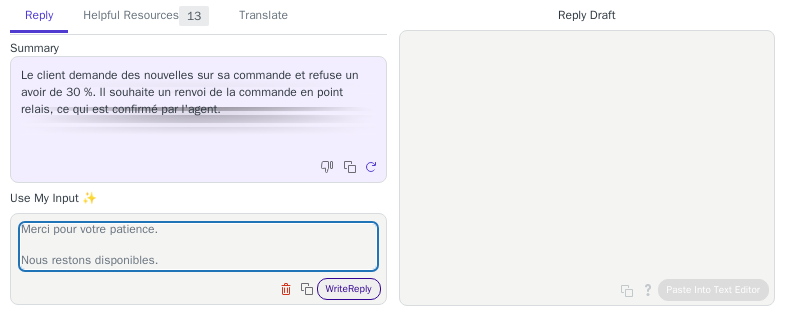 type on "Le colis sera livré dans le point relais.
Merci pour votre patience.
Nous restons disponibles." 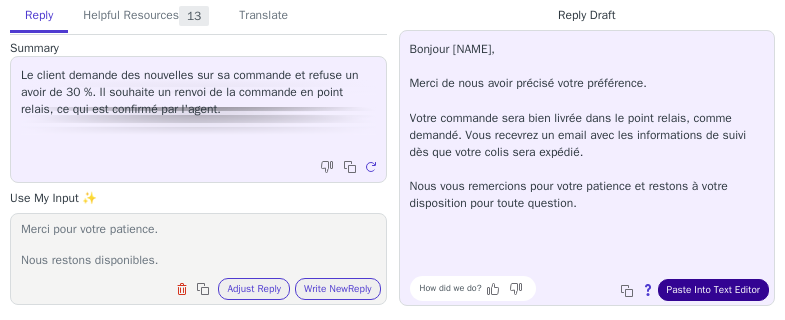 click on "Paste Into Text Editor" at bounding box center [713, 290] 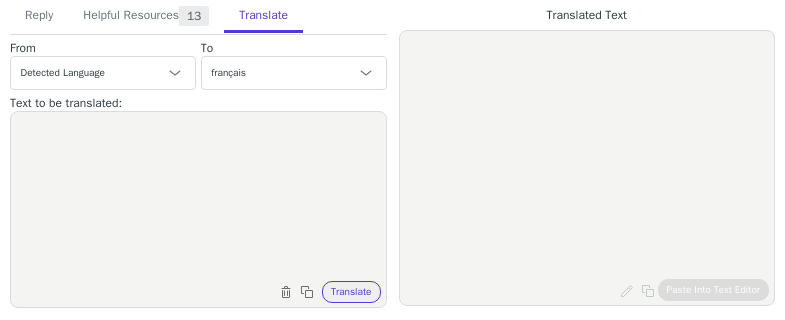 scroll, scrollTop: 0, scrollLeft: 0, axis: both 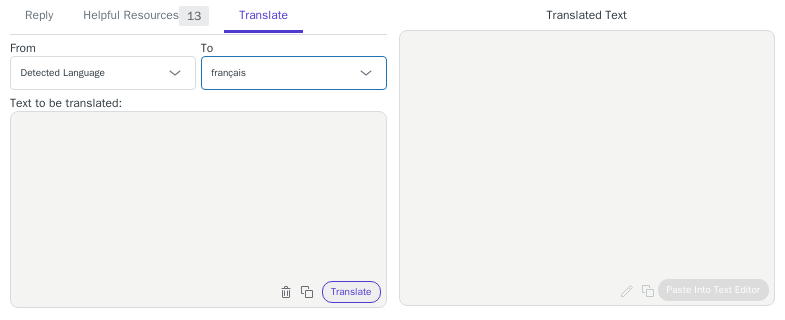paste on "Bonjour,
Merci pour votre message. Nous nous excusons sincèrement pour l'état dans lequel votre produit est arrivé.
Votre produit endommagé vous sera expédié dès que possible. Ne vous inquiétez pas, vous recevrez immédiatement par e-mail les informations de suivi.
À bientôt," 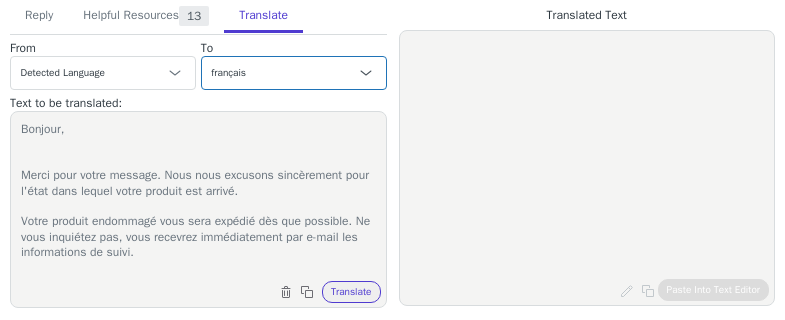 scroll, scrollTop: 35, scrollLeft: 0, axis: vertical 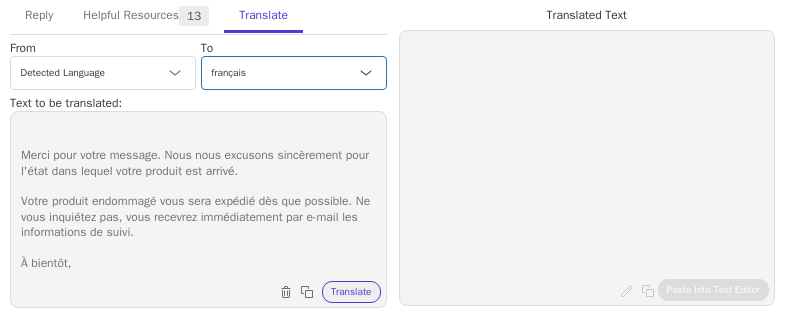type on "Bonjour,
Merci pour votre message. Nous nous excusons sincèrement pour l'état dans lequel votre produit est arrivé.
Votre produit endommagé vous sera expédié dès que possible. Ne vous inquiétez pas, vous recevrez immédiatement par e-mail les informations de suivi.
À bientôt," 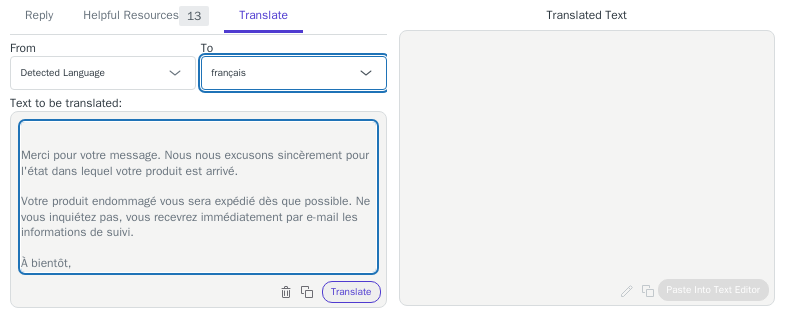 click on "Czech anglais (États-Unis) - English (United States) Danish Dutch français French (Canada) allemand - Deutsch Italian Japanese Korean Norwegian Polish Portuguese Portuguese (Brazil) Slovak Spanish Swedish anglais (Royaume-Uni) - English (United Kingdom) anglais (Monde) - English (world) français (France)" at bounding box center [294, 73] 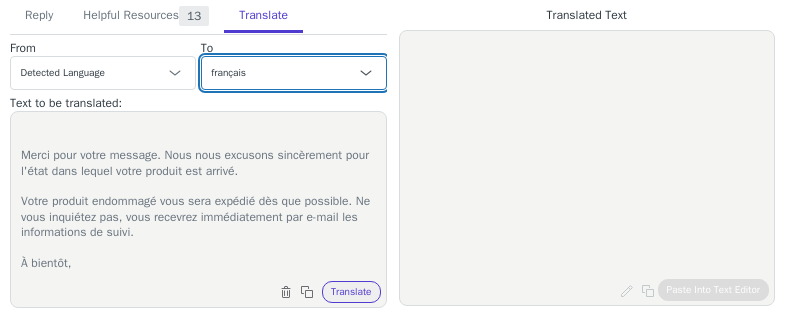 select on "en-us" 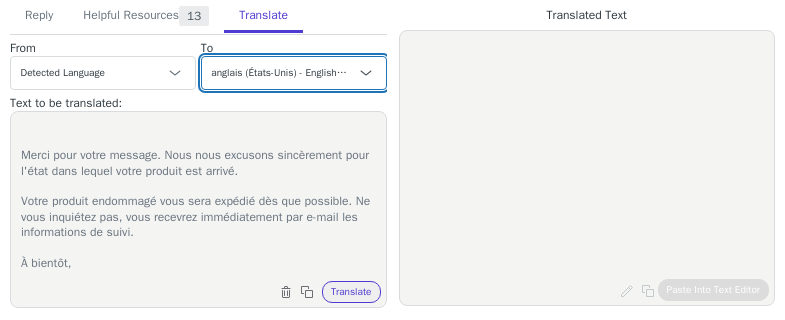 click on "Czech anglais (États-Unis) - English (United States) Danish Dutch français French (Canada) allemand - Deutsch Italian Japanese Korean Norwegian Polish Portuguese Portuguese (Brazil) Slovak Spanish Swedish anglais (Royaume-Uni) - English (United Kingdom) anglais (Monde) - English (world) français (France)" at bounding box center (294, 73) 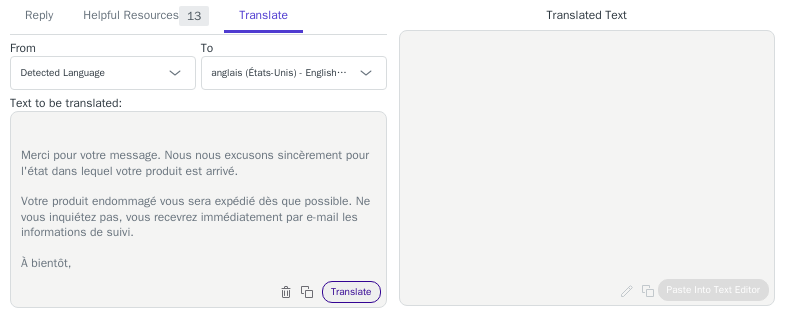 click on "Translate" at bounding box center [351, 292] 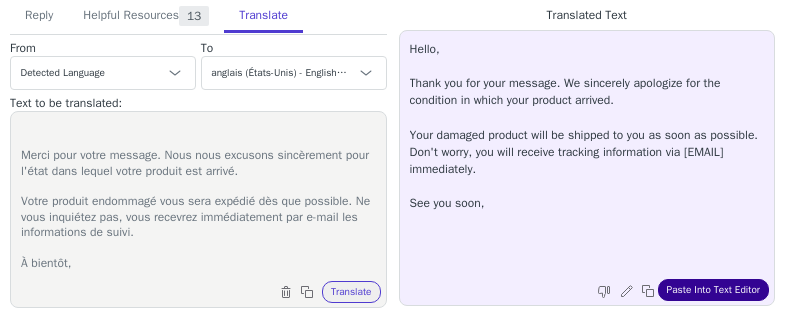 click on "Paste Into Text Editor" at bounding box center (713, 290) 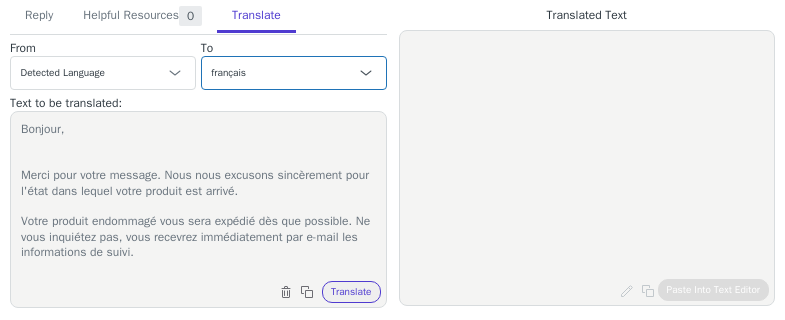 scroll, scrollTop: 0, scrollLeft: 0, axis: both 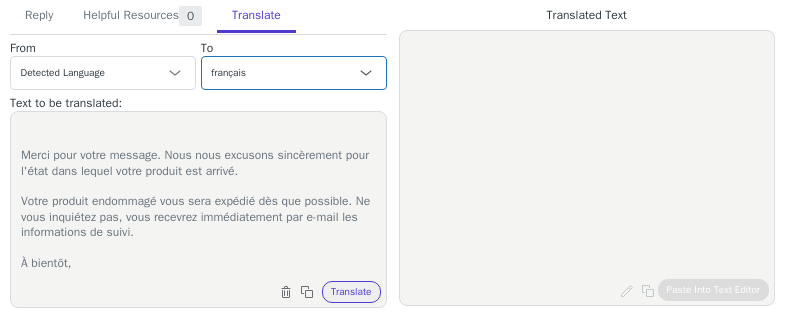select on "en-us" 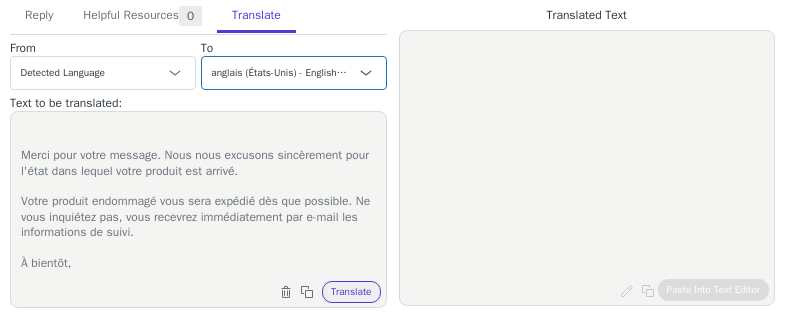 click on "Czech anglais (États-Unis) - English (United States) Danish Dutch français French (Canada) allemand - Deutsch Italian Japanese Korean Norwegian Polish Portuguese Portuguese (Brazil) Slovak Spanish Swedish anglais (Royaume-Uni) - English (United Kingdom) anglais (Monde) - English (world) français (France)" at bounding box center (294, 73) 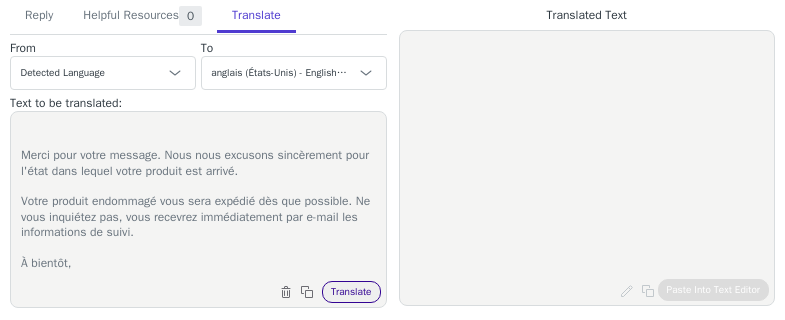 click on "Translate" at bounding box center (351, 292) 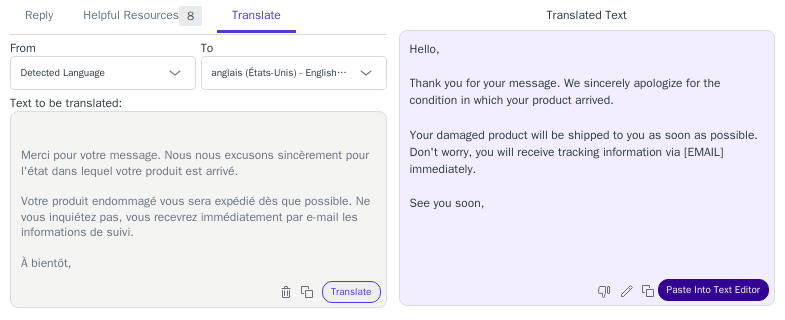 click on "Paste Into Text Editor" at bounding box center (713, 290) 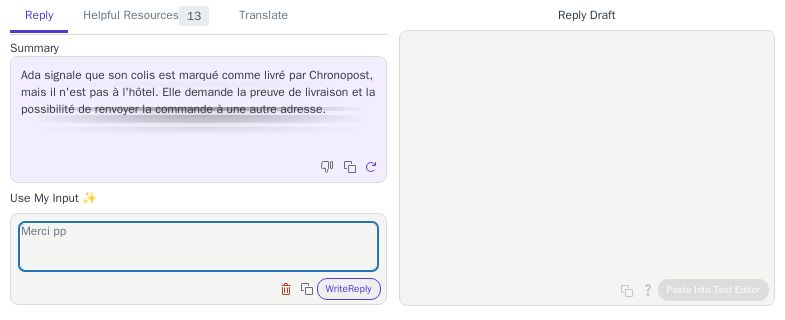 scroll, scrollTop: 0, scrollLeft: 0, axis: both 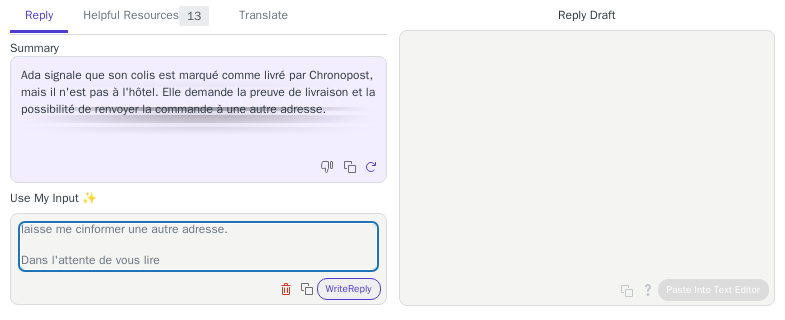 click on "Merci pour votre retour.
Nous allons vous renvoyer un autre colis en attendant.Je vous laisse me cinformer une autre adresse.
Dans l'attente de vous lire" at bounding box center (198, 246) 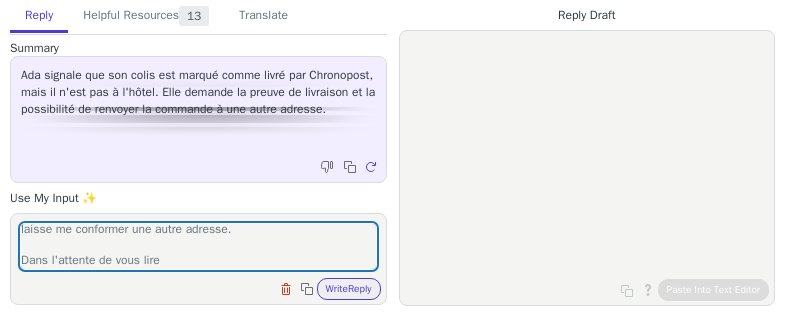 click on "Merci pour votre retour.
Nous allons vous renvoyer un autre colis en attendant.Je vous laisse me conformer une autre adresse.
Dans l'attente de vous lire" at bounding box center [198, 246] 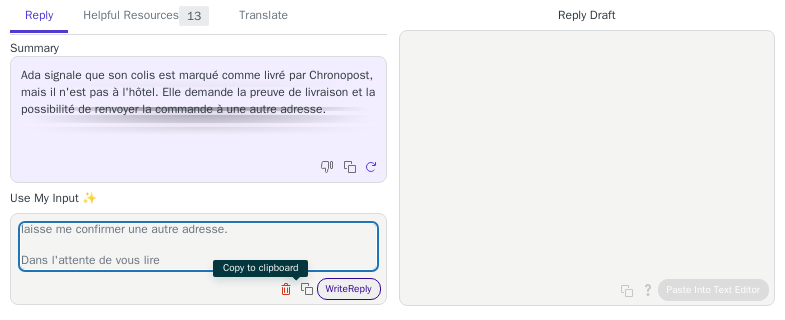 type on "Merci pour votre retour.
Nous allons vous renvoyer un autre colis en attendant.Je vous laisse me confirmer une autre adresse.
Dans l'attente de vous lire" 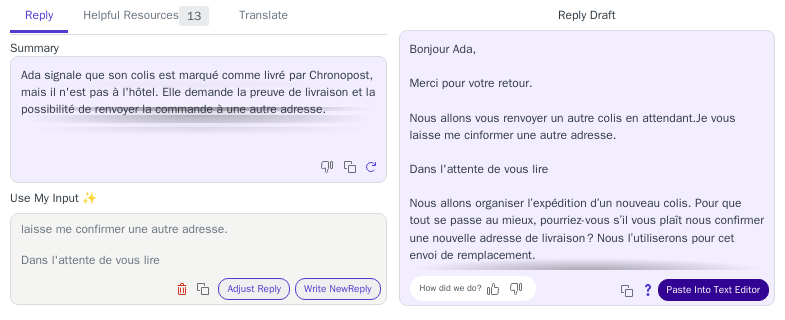 click on "Paste Into Text Editor" at bounding box center (713, 290) 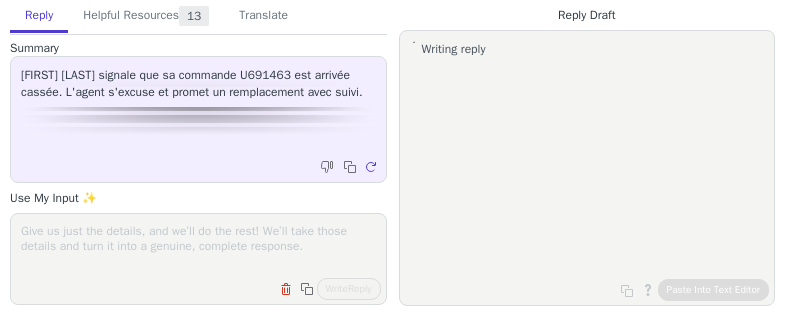 scroll, scrollTop: 0, scrollLeft: 0, axis: both 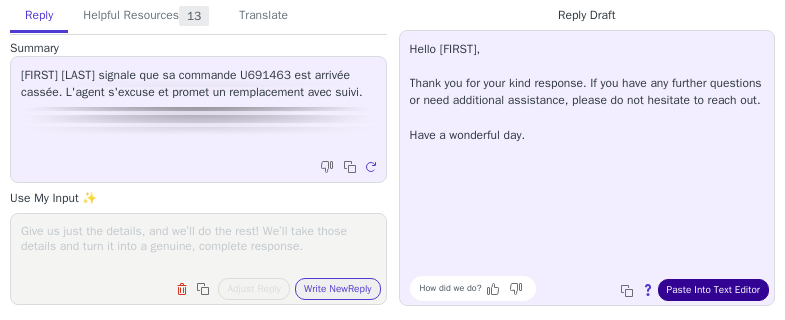 click on "Paste Into Text Editor" at bounding box center [713, 290] 